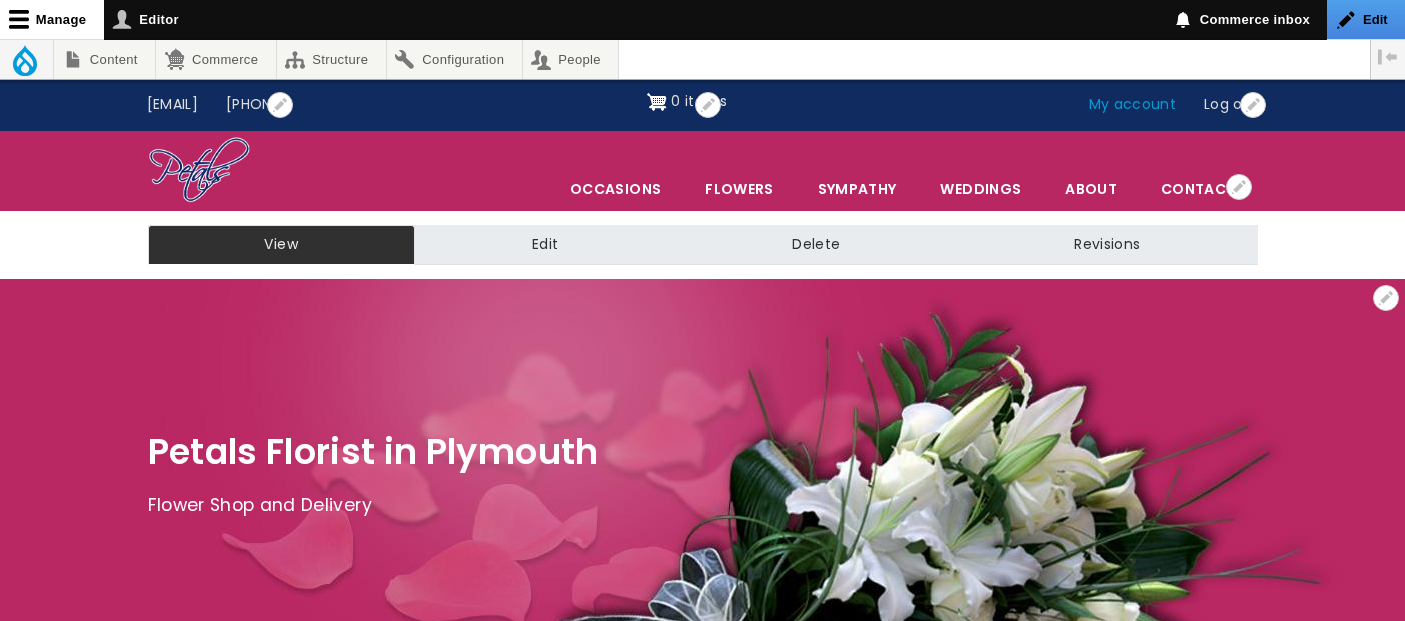 scroll, scrollTop: 0, scrollLeft: 0, axis: both 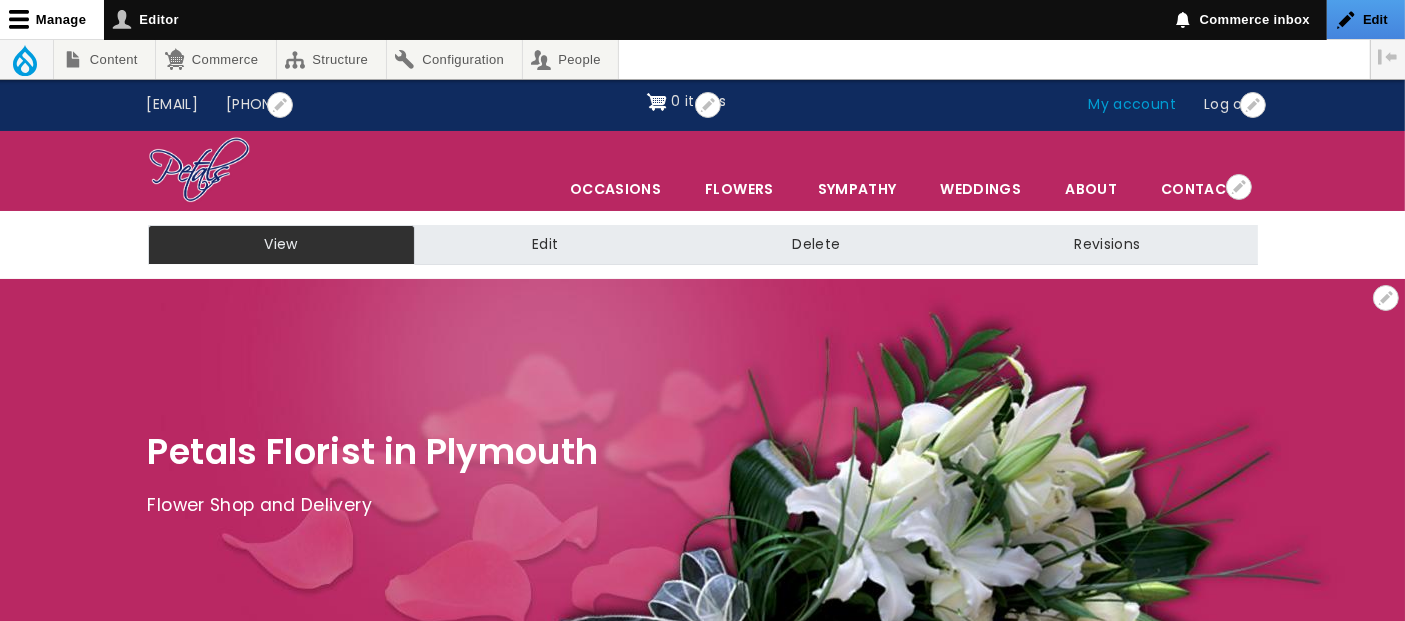 click on "My account" at bounding box center (1133, 105) 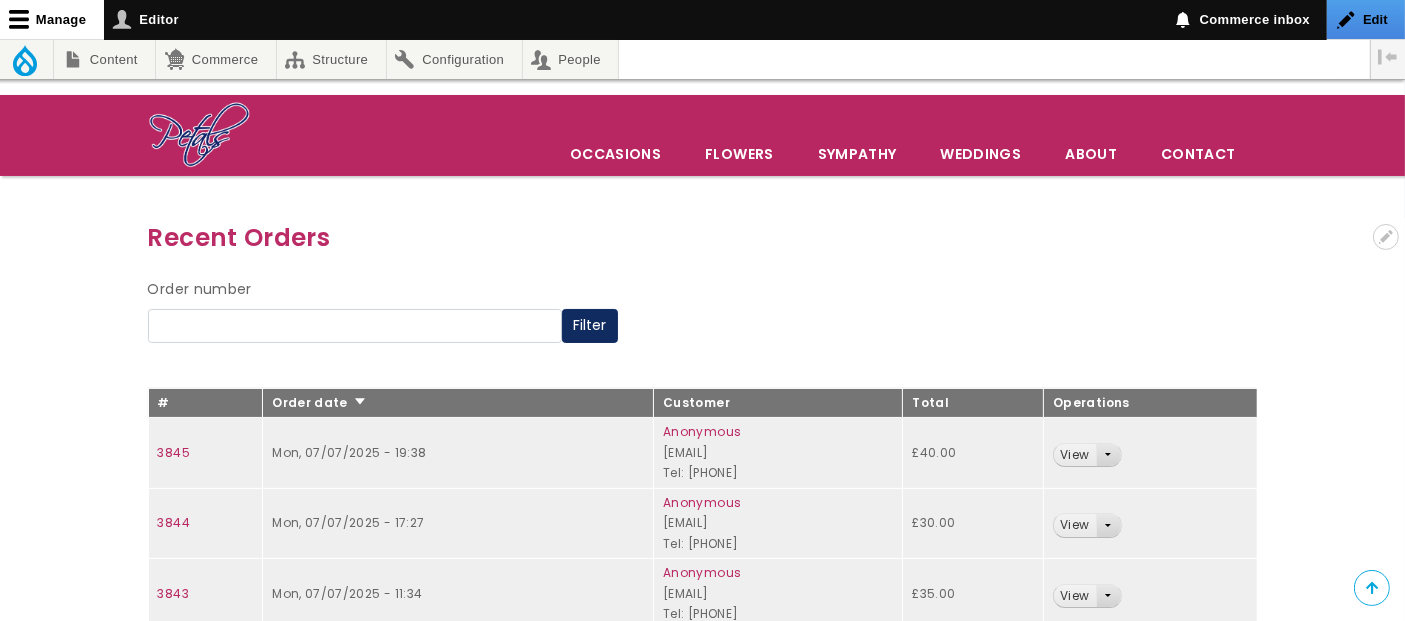 scroll, scrollTop: 222, scrollLeft: 0, axis: vertical 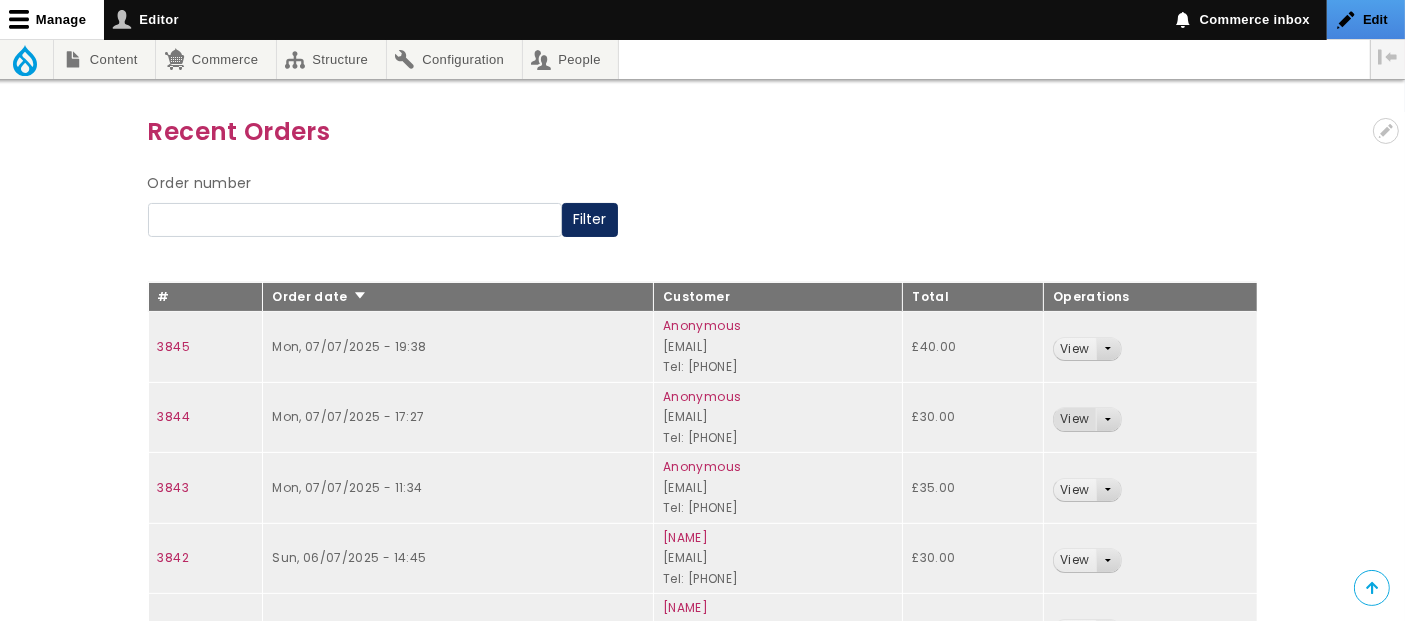 click on "View" at bounding box center [1074, 419] 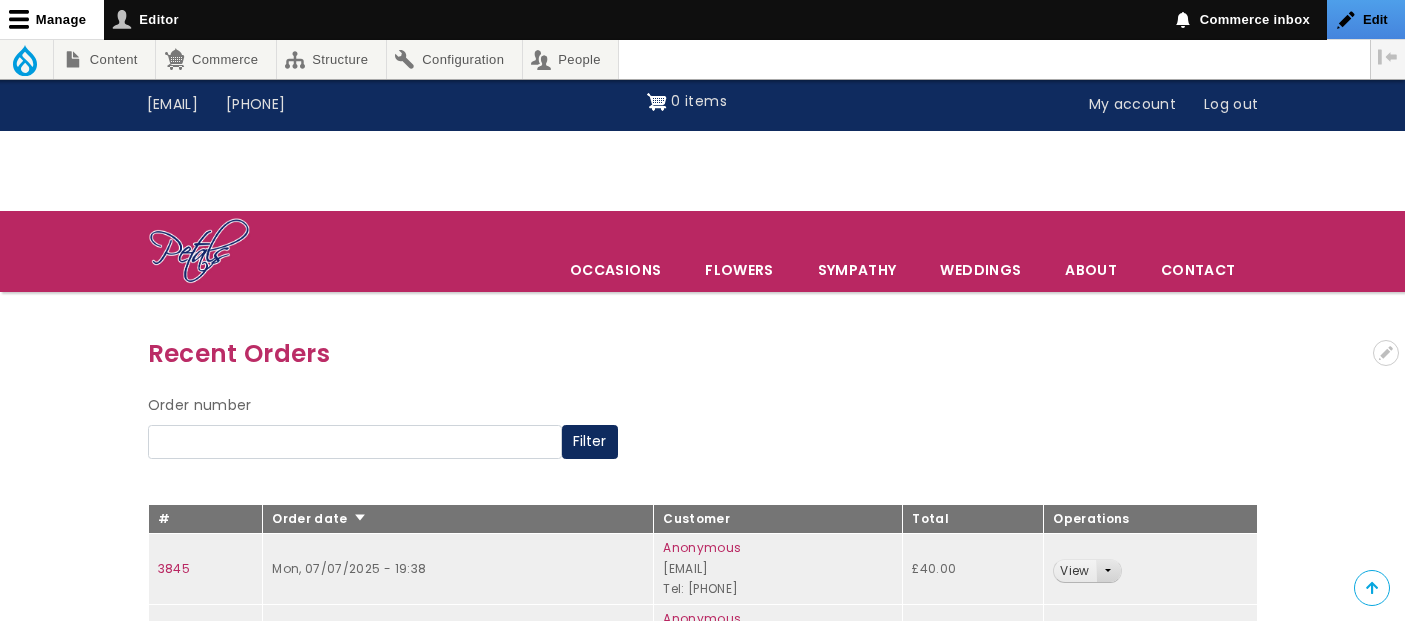 scroll, scrollTop: 302, scrollLeft: 0, axis: vertical 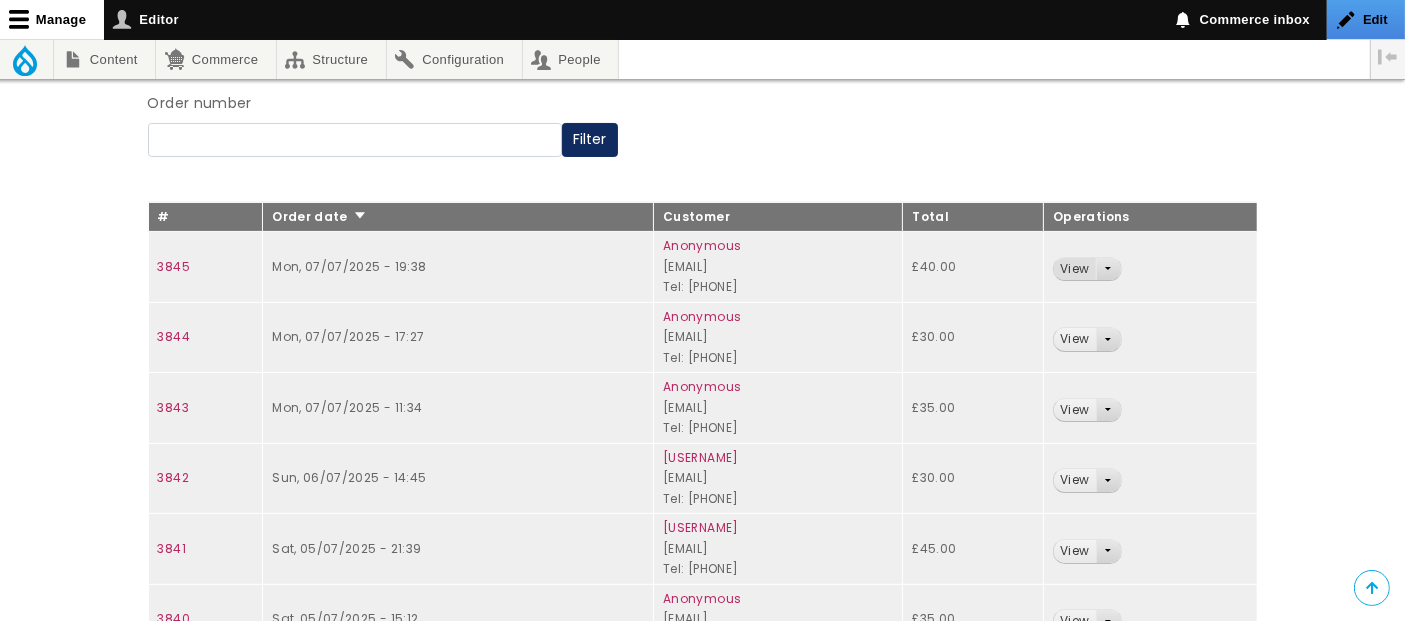 click on "View" at bounding box center [1074, 269] 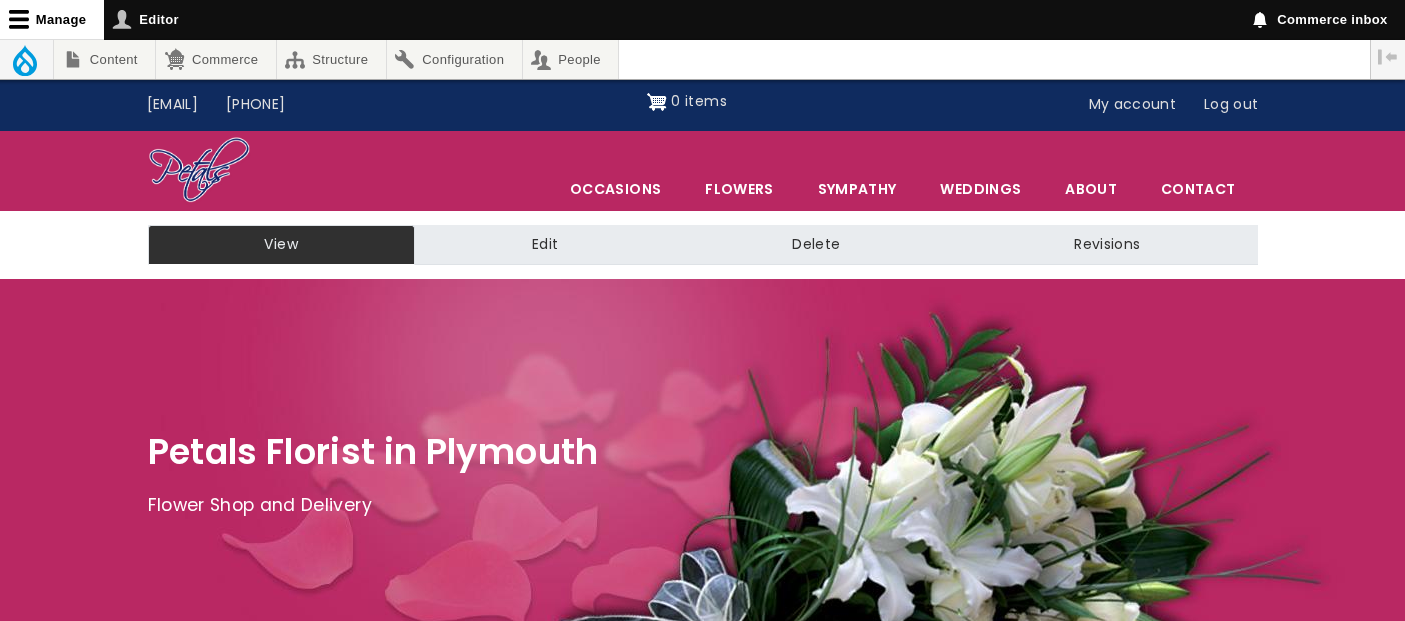 scroll, scrollTop: 0, scrollLeft: 0, axis: both 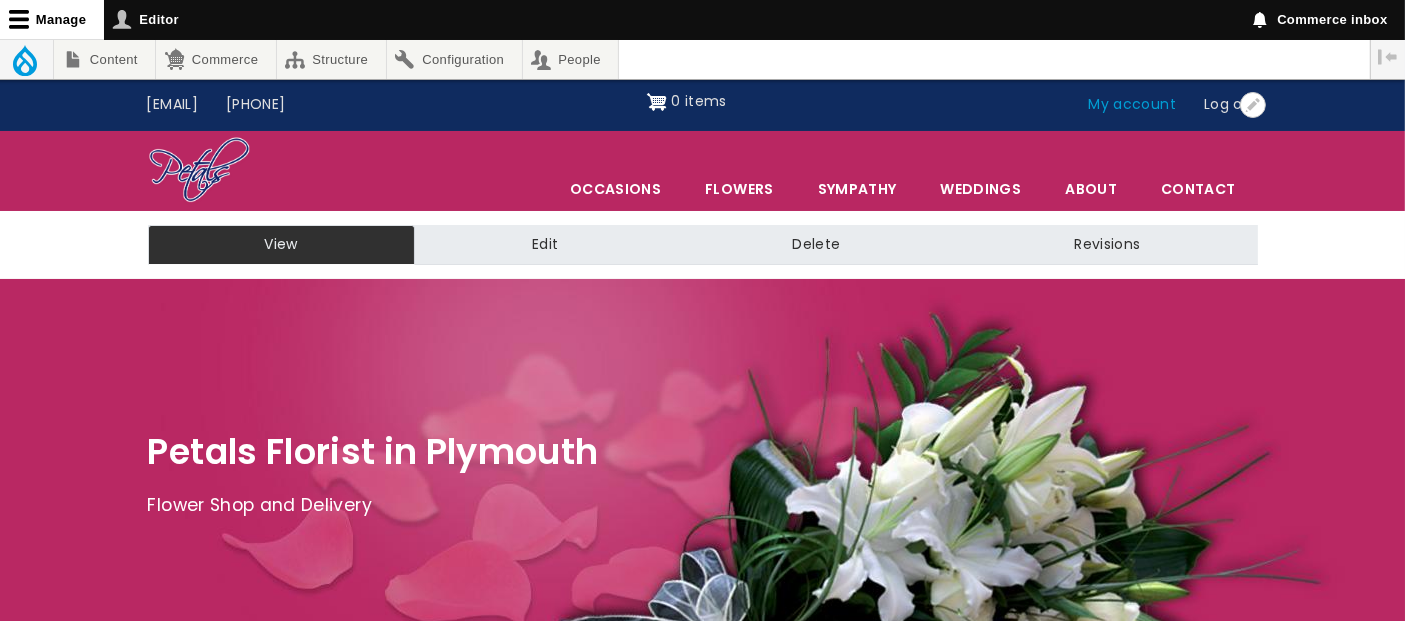 click on "My account" at bounding box center (1133, 105) 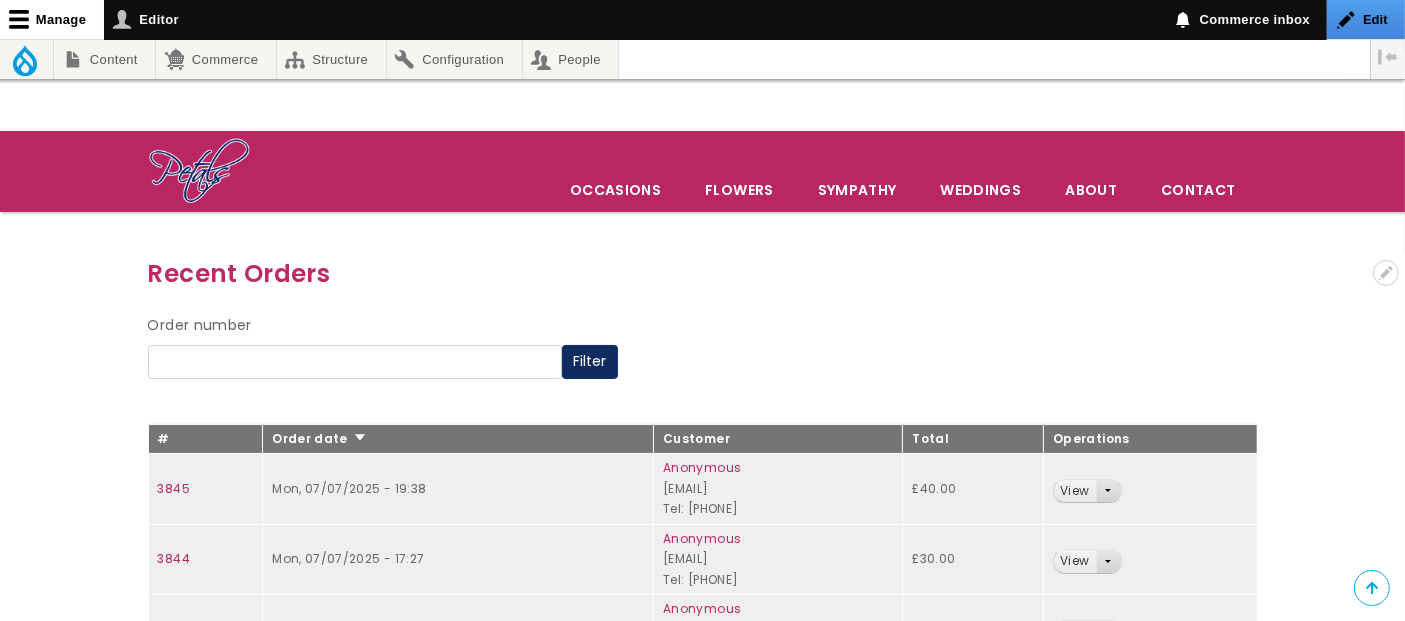 scroll, scrollTop: 222, scrollLeft: 0, axis: vertical 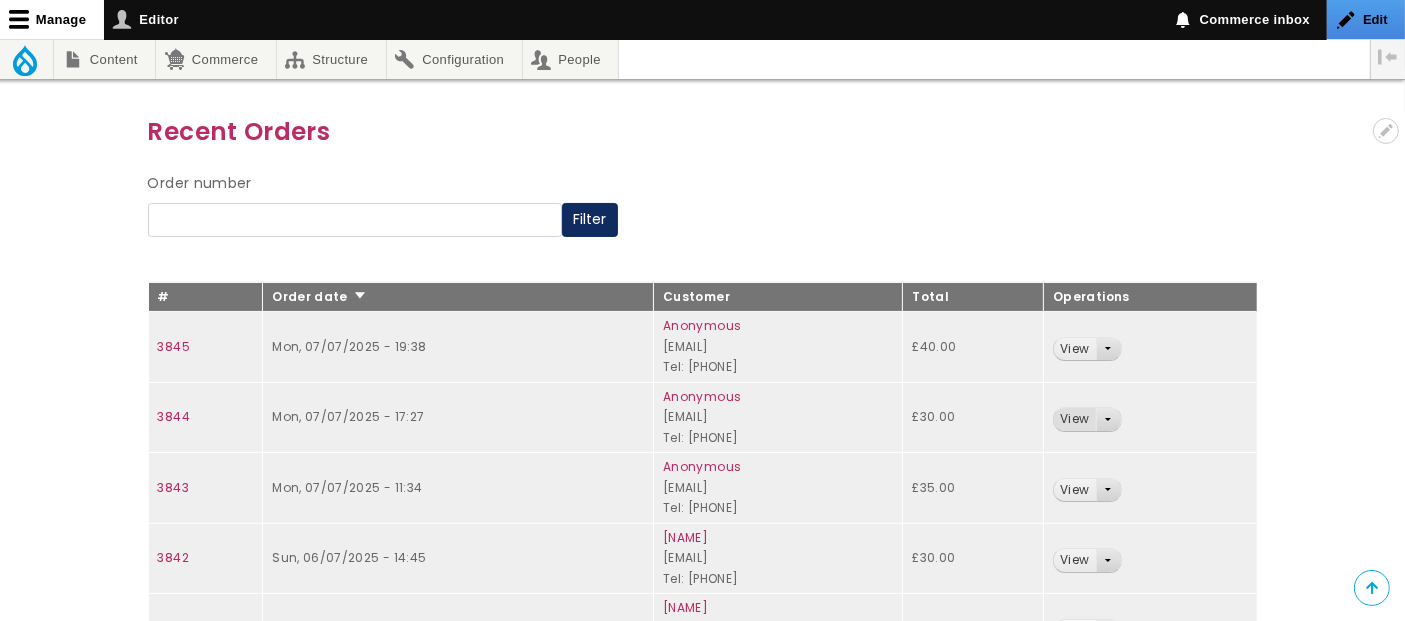 click on "View" at bounding box center (1074, 419) 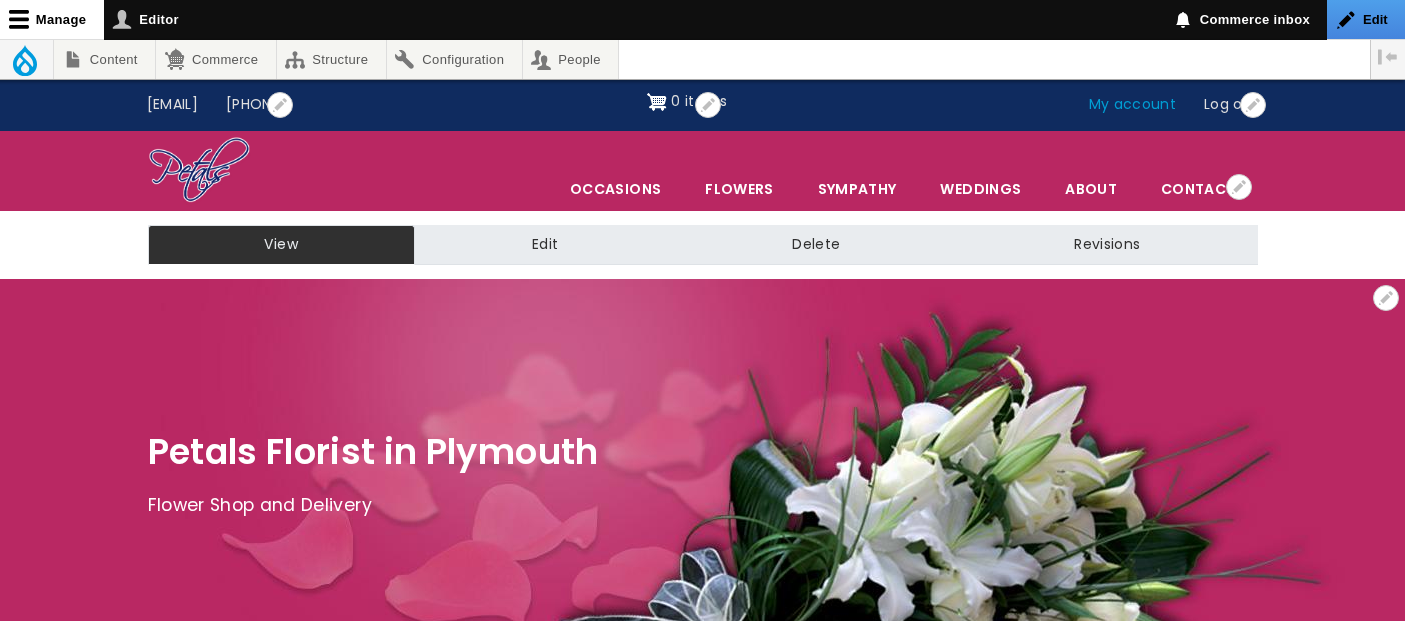 scroll, scrollTop: 0, scrollLeft: 0, axis: both 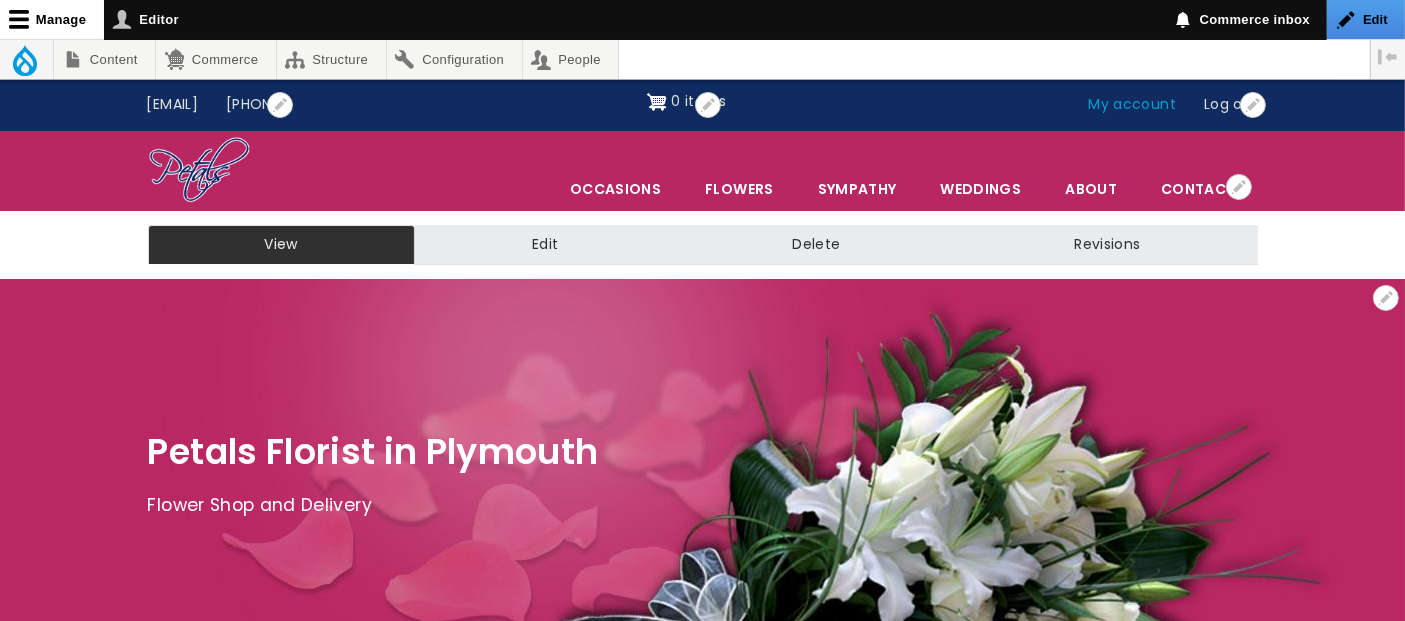 click on "My account" at bounding box center [1133, 105] 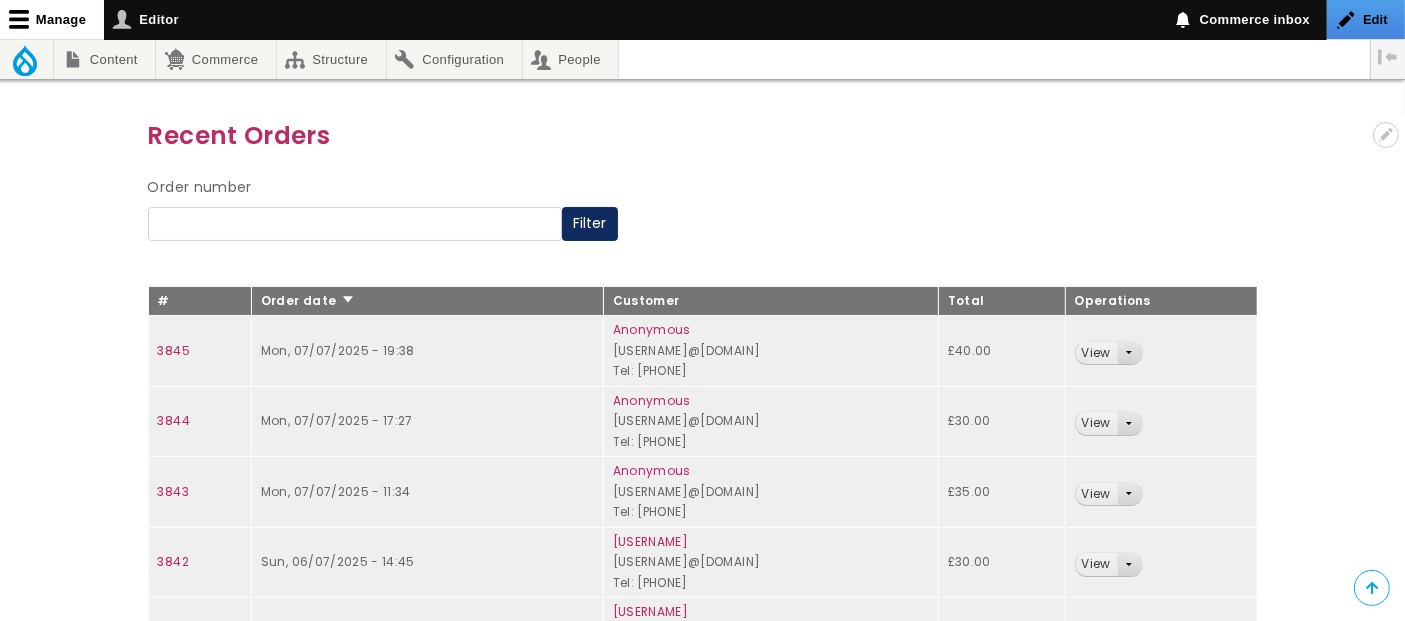 scroll, scrollTop: 222, scrollLeft: 0, axis: vertical 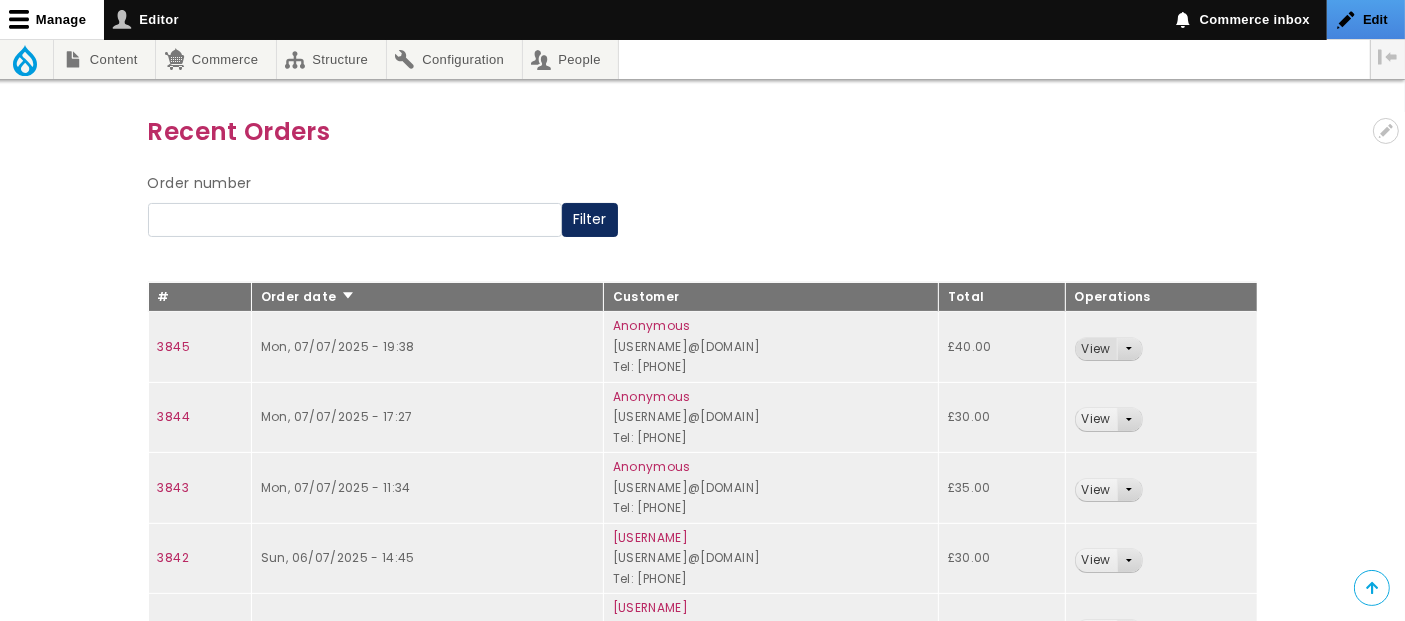 click on "View" at bounding box center (1096, 349) 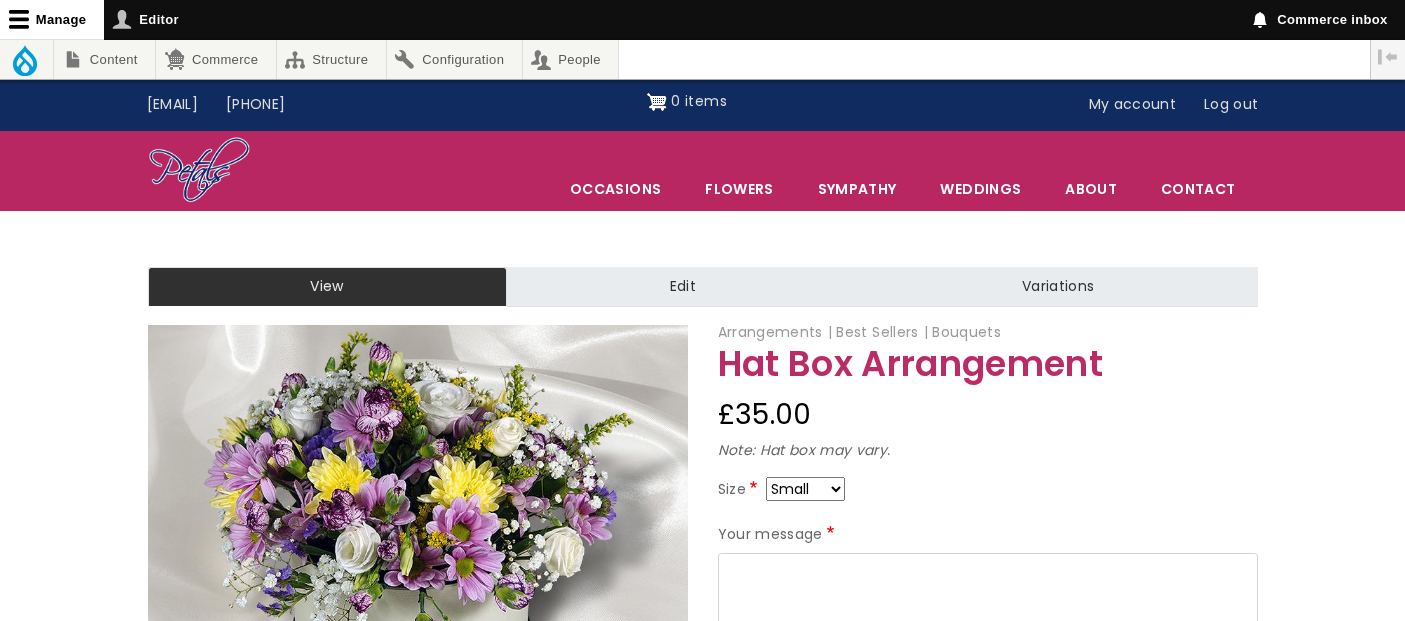 scroll, scrollTop: 0, scrollLeft: 0, axis: both 